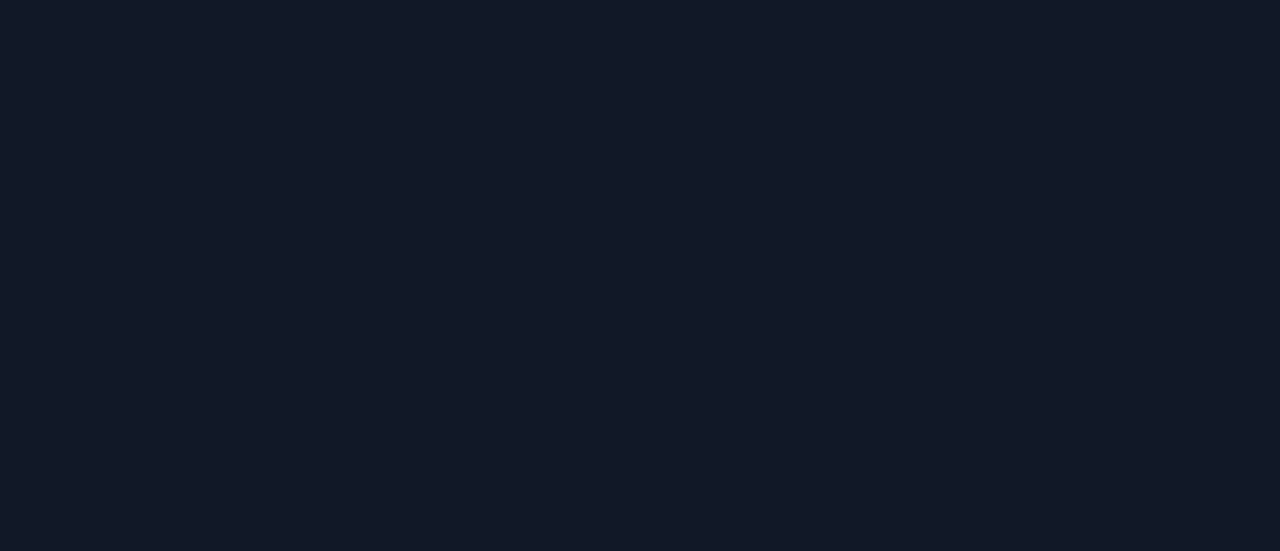scroll, scrollTop: 0, scrollLeft: 0, axis: both 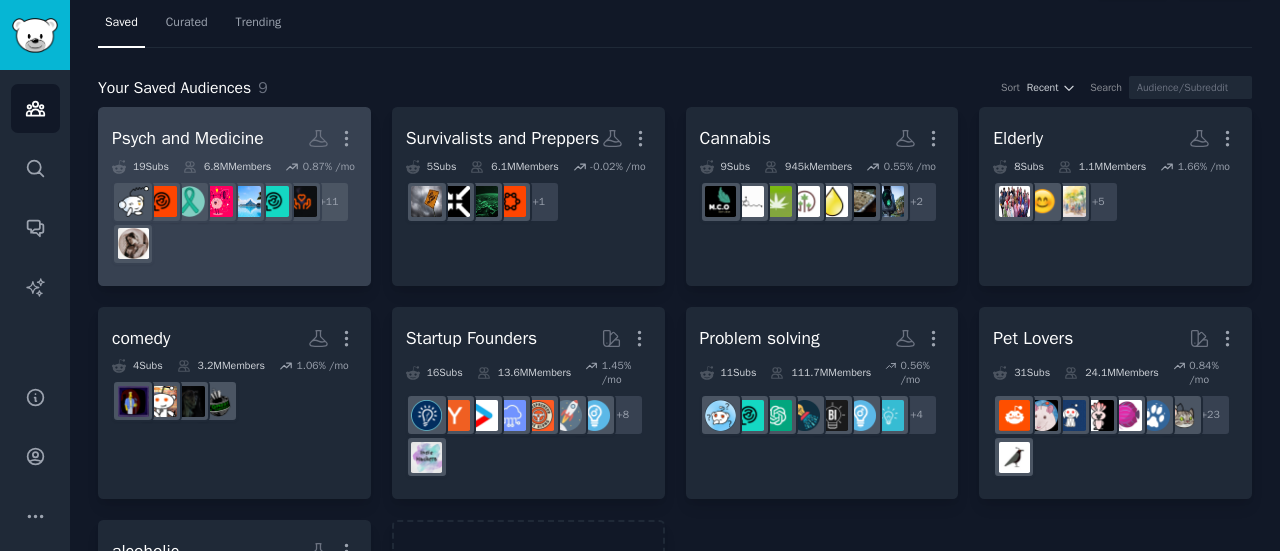 click on "Psych and Medicine" at bounding box center [188, 138] 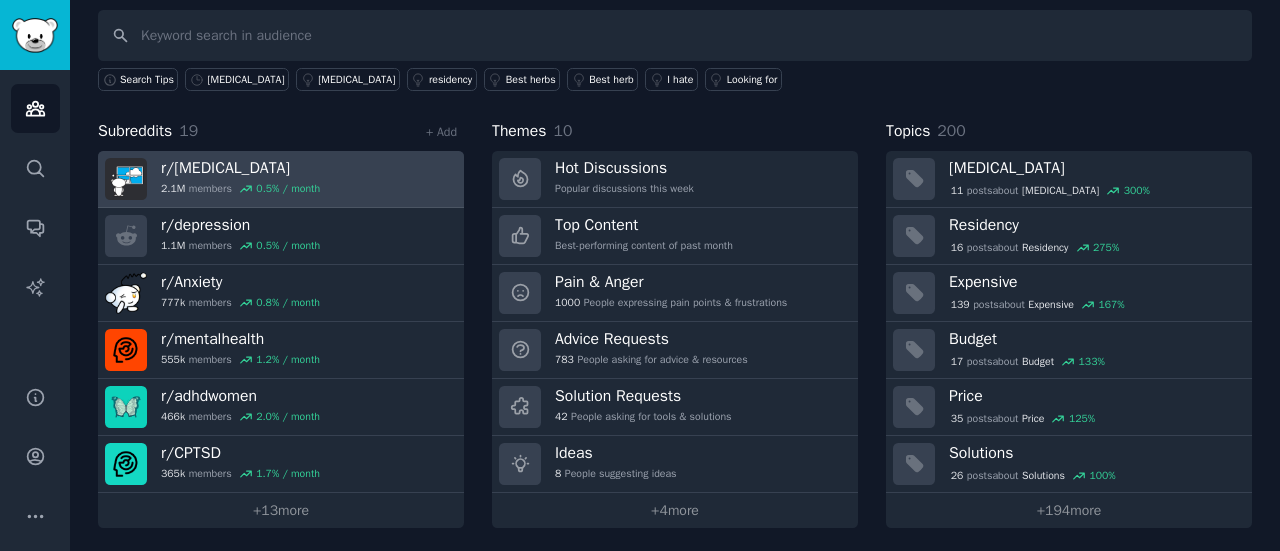 scroll, scrollTop: 0, scrollLeft: 0, axis: both 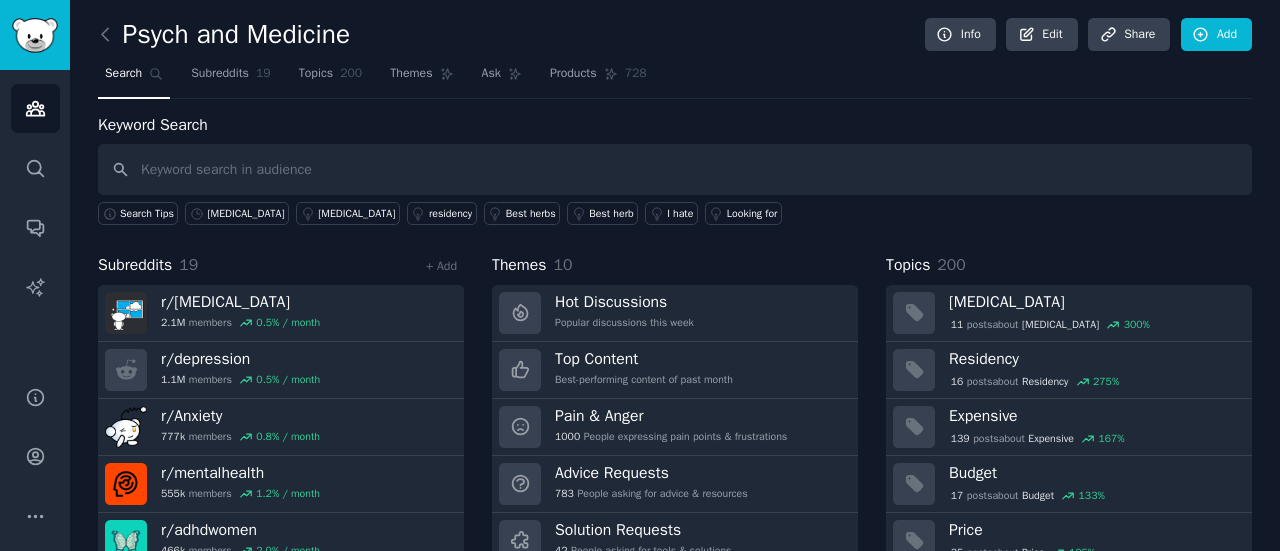 click on "Search Subreddits 19 Topics 200 Themes Ask Products 728" at bounding box center (675, 78) 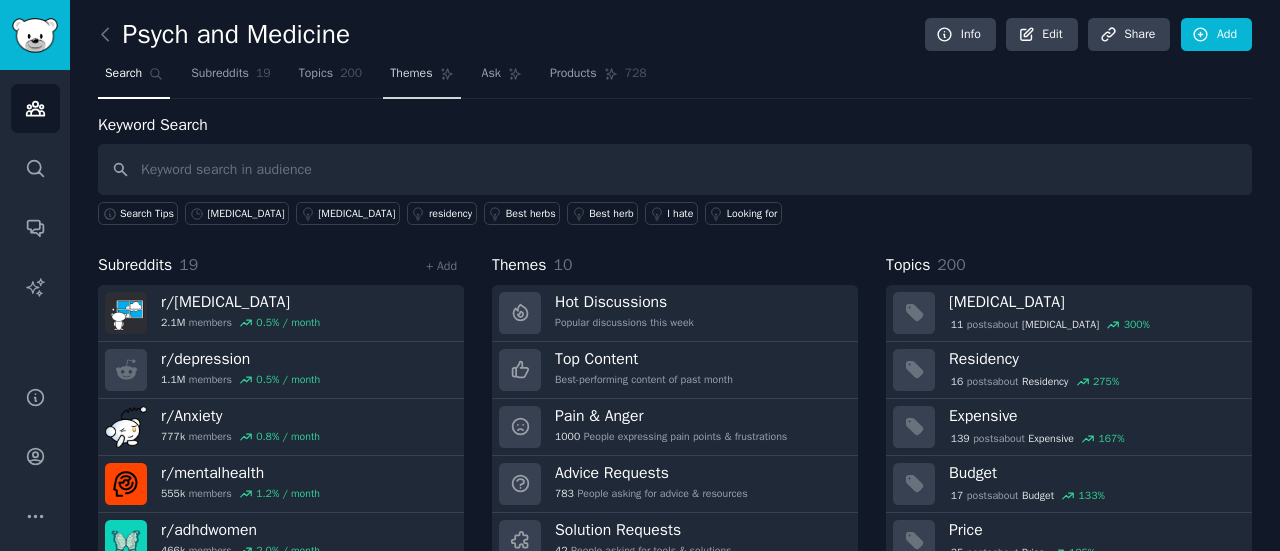 click on "Themes" at bounding box center [411, 74] 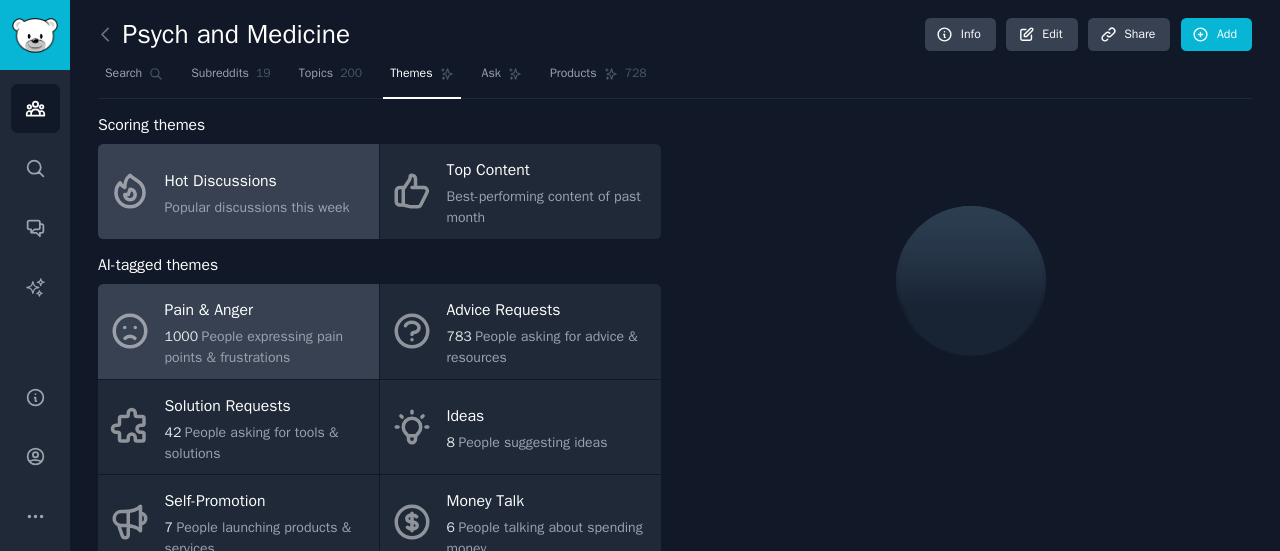 click on "Pain & Anger" at bounding box center (267, 311) 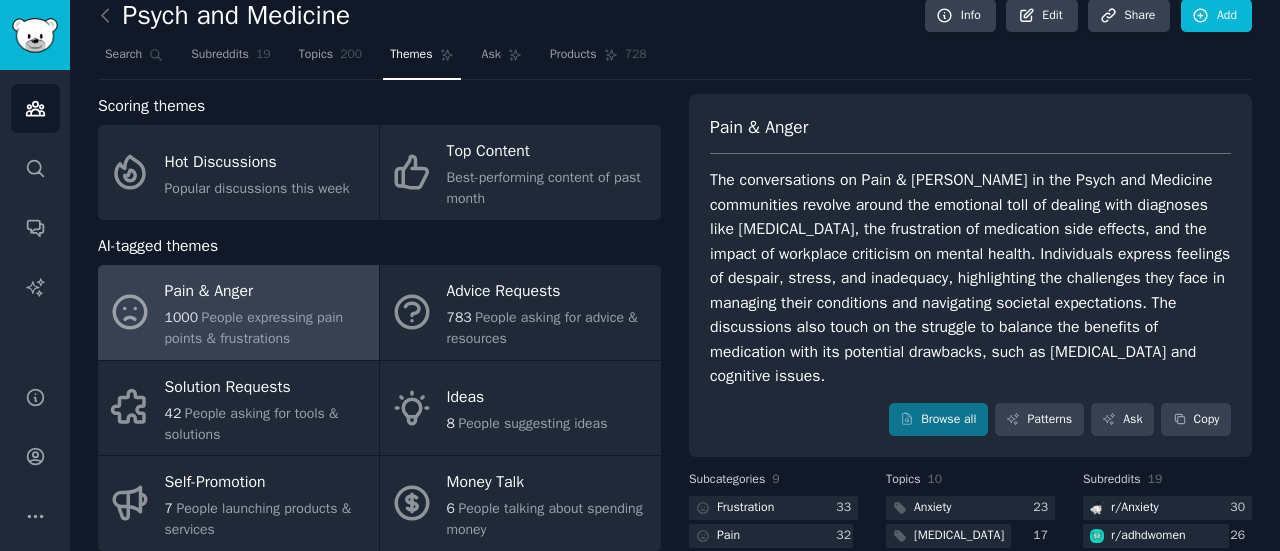 scroll, scrollTop: 0, scrollLeft: 0, axis: both 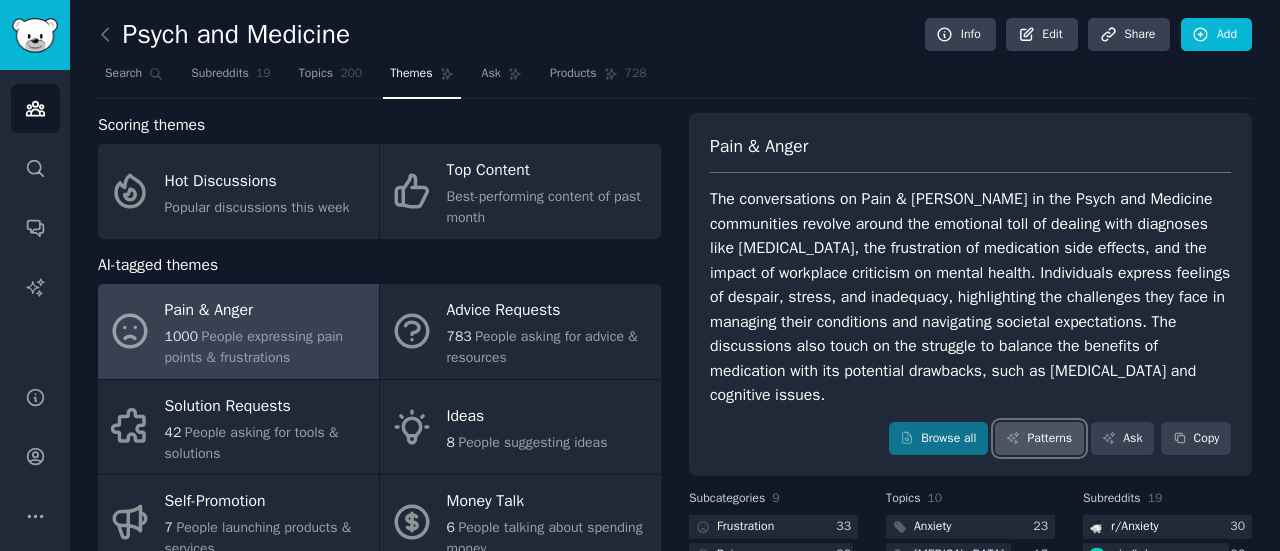 click on "Patterns" at bounding box center [1039, 439] 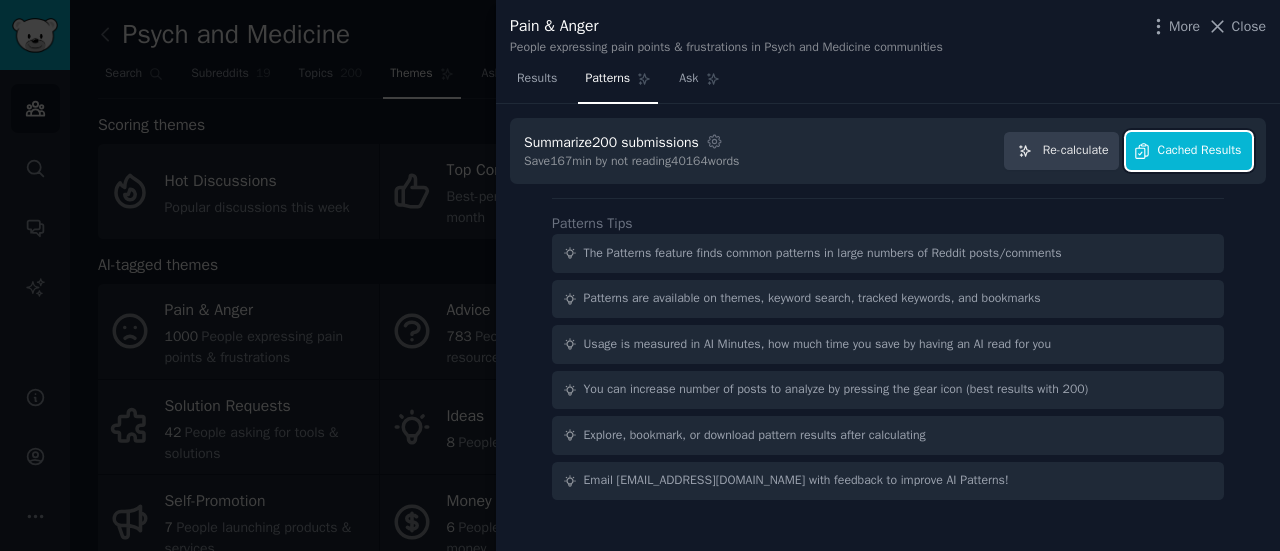 click on "Cached Results" at bounding box center (1200, 151) 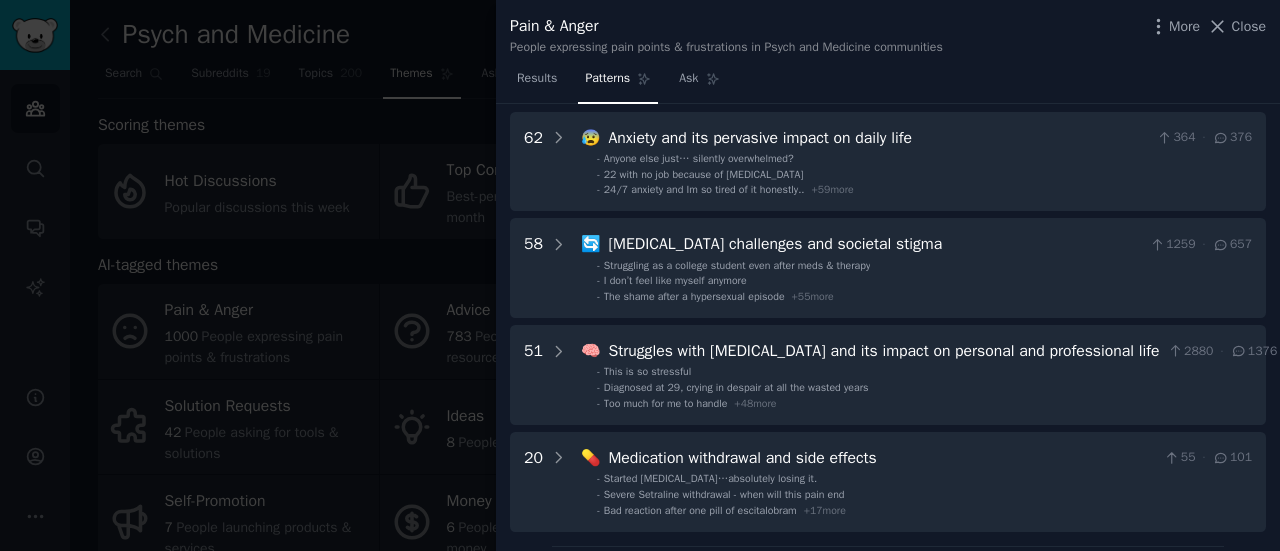 scroll, scrollTop: 144, scrollLeft: 0, axis: vertical 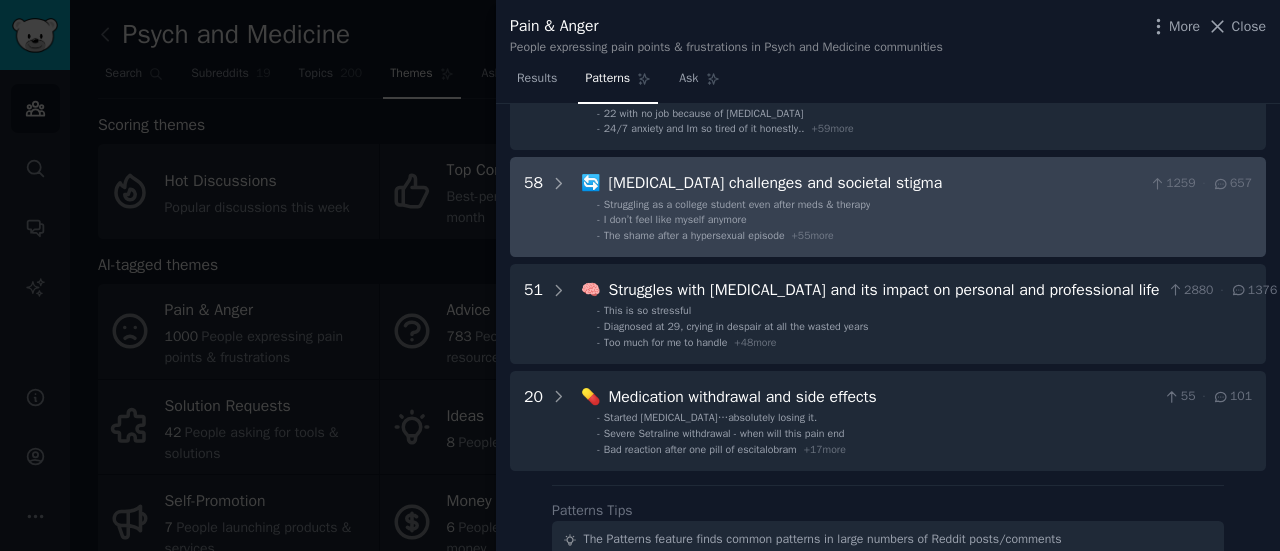 click on "+  55  more" at bounding box center [813, 235] 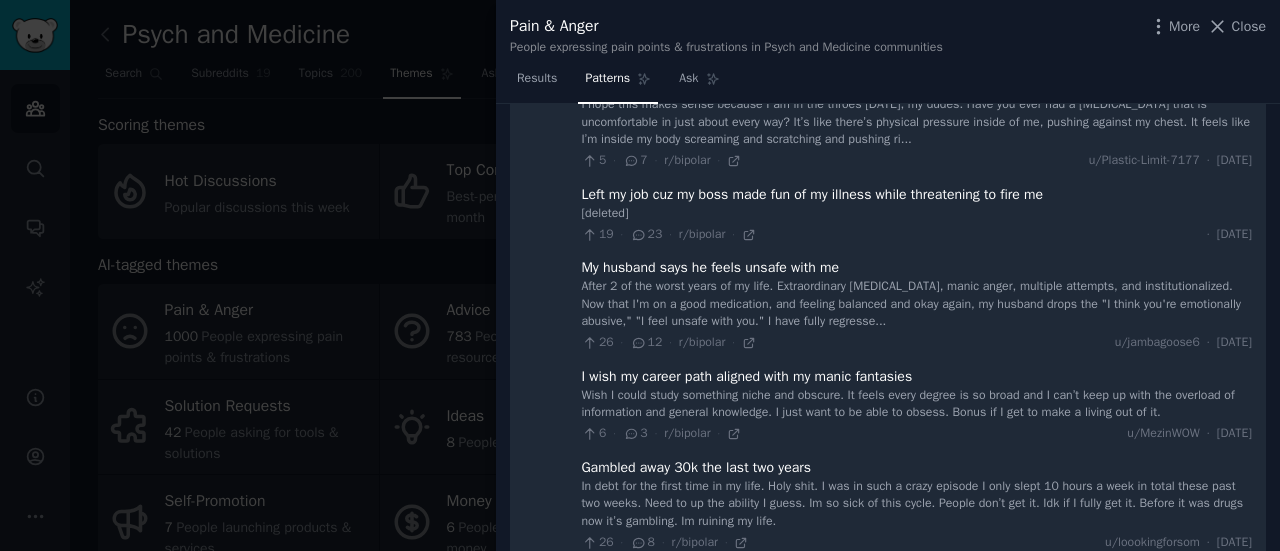 scroll, scrollTop: 3637, scrollLeft: 0, axis: vertical 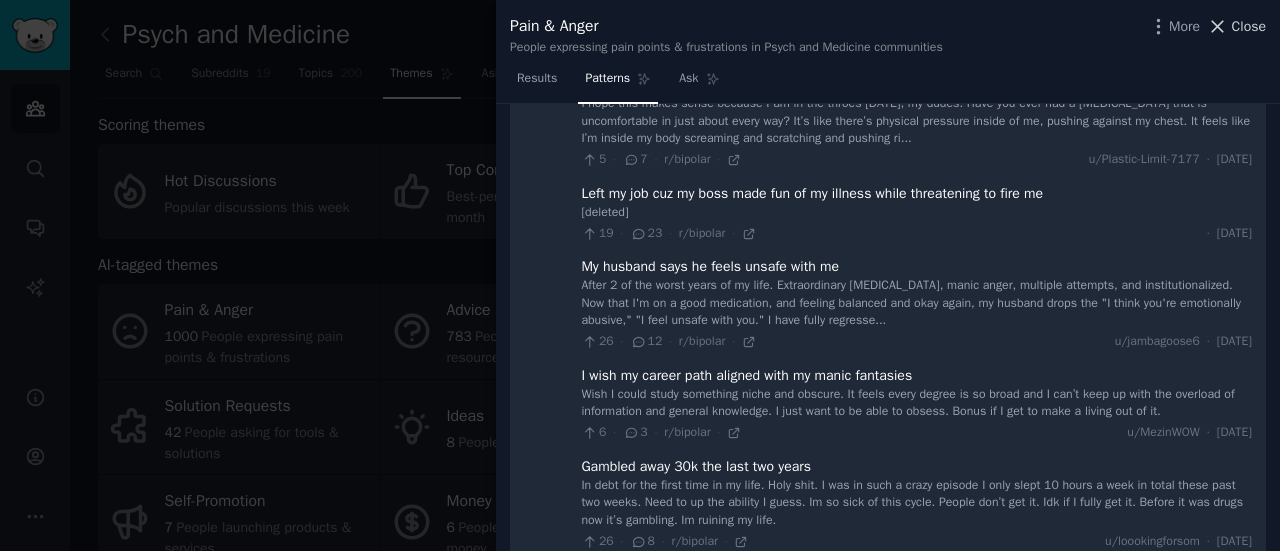click on "Close" at bounding box center (1249, 26) 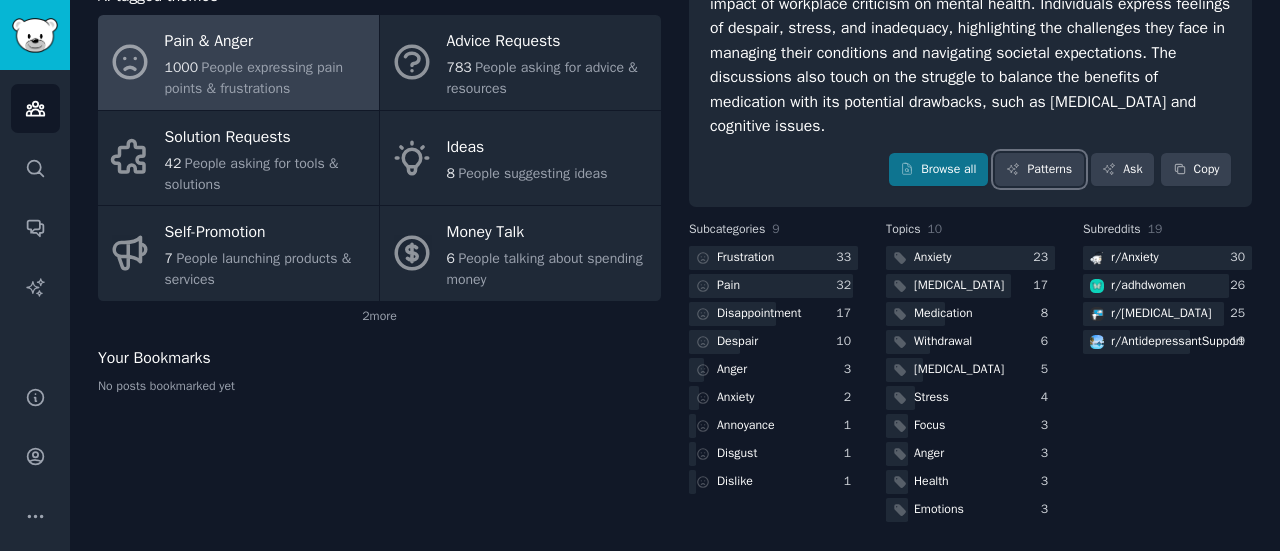 scroll, scrollTop: 269, scrollLeft: 0, axis: vertical 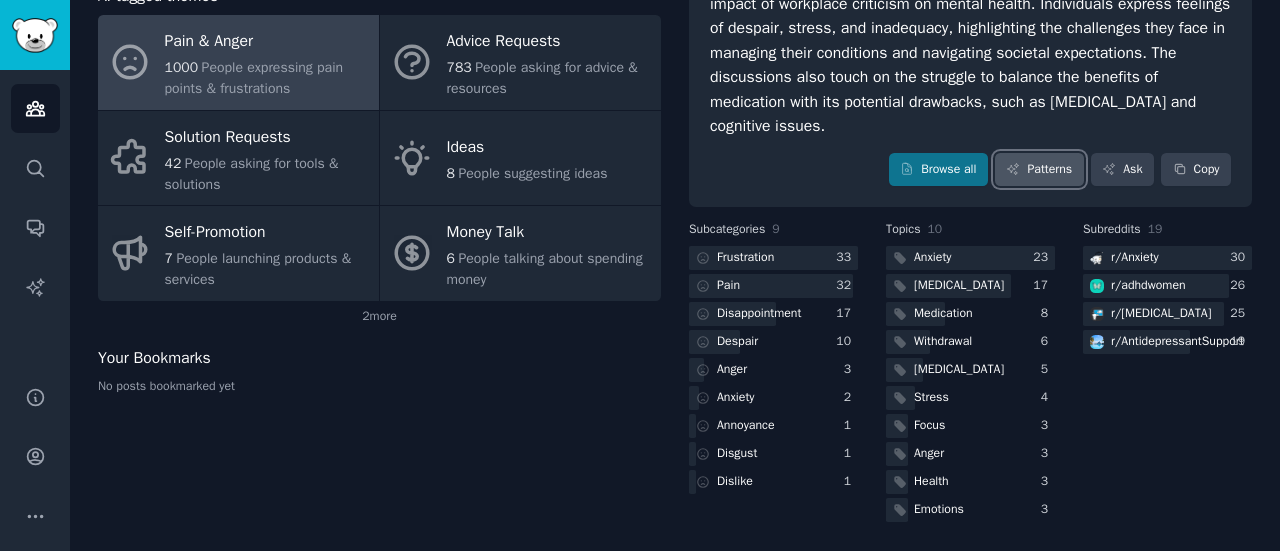 click on "Patterns" at bounding box center (1039, 170) 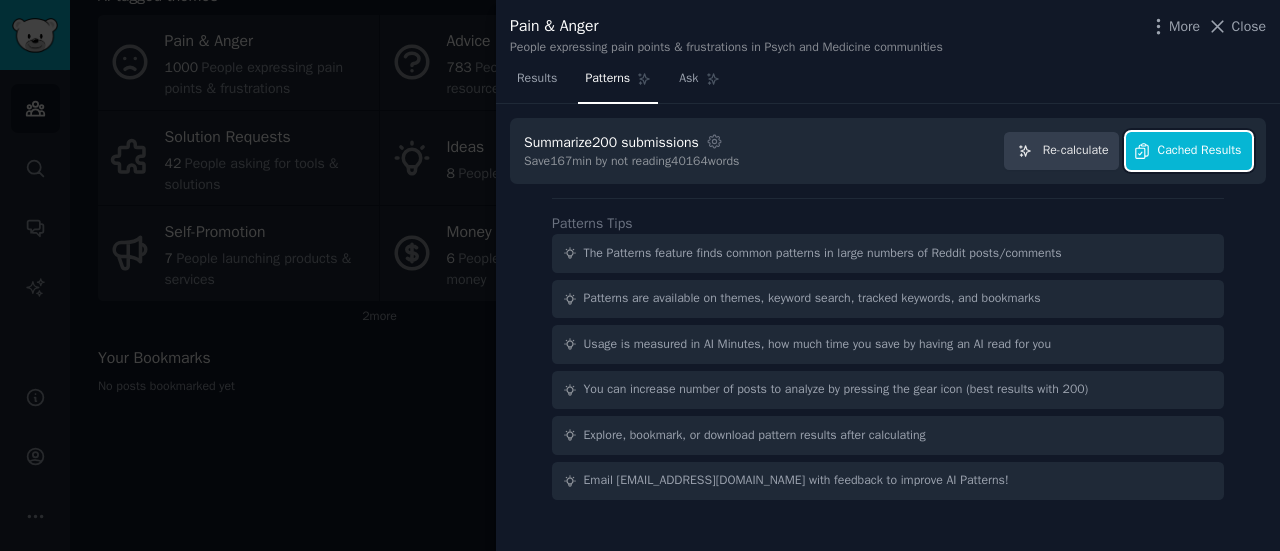 click on "Cached Results" at bounding box center (1200, 151) 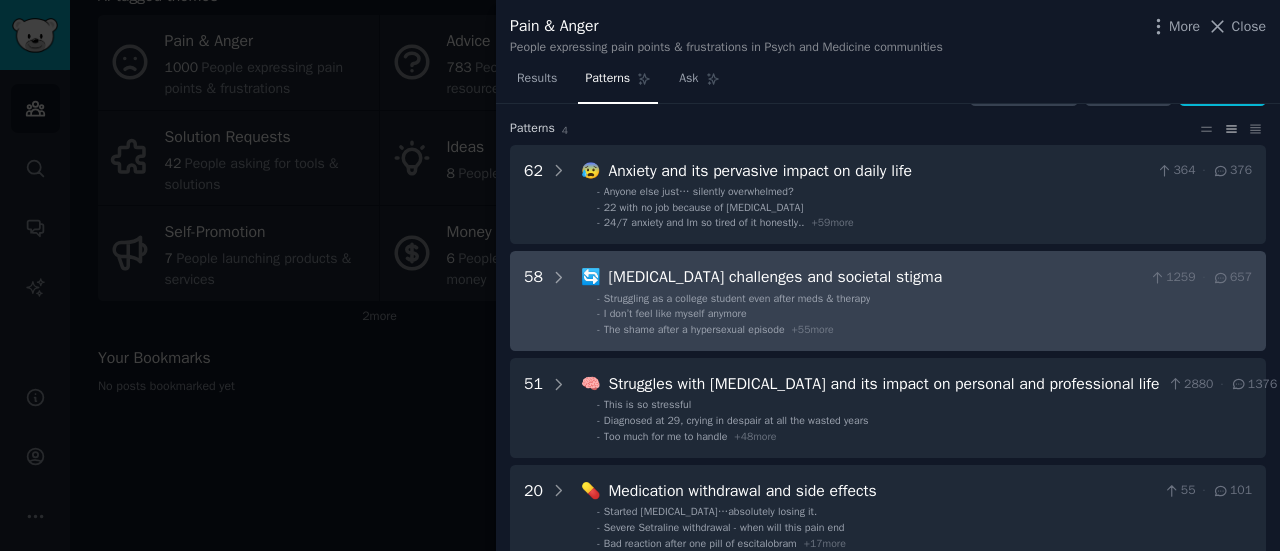 scroll, scrollTop: 0, scrollLeft: 0, axis: both 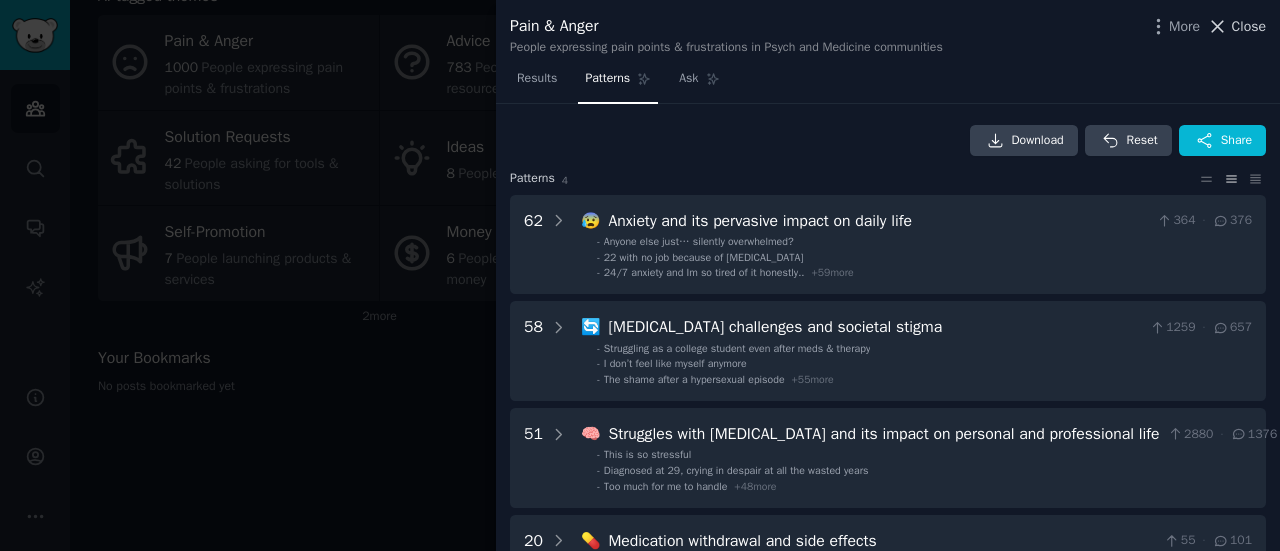 click on "Close" at bounding box center (1249, 26) 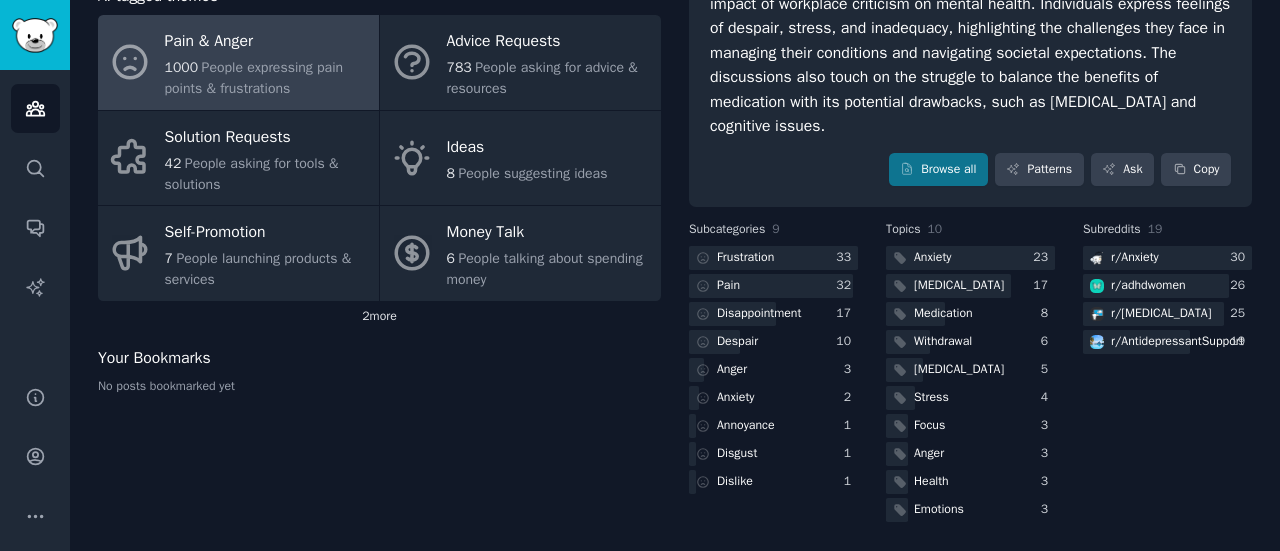 click on "2  more" 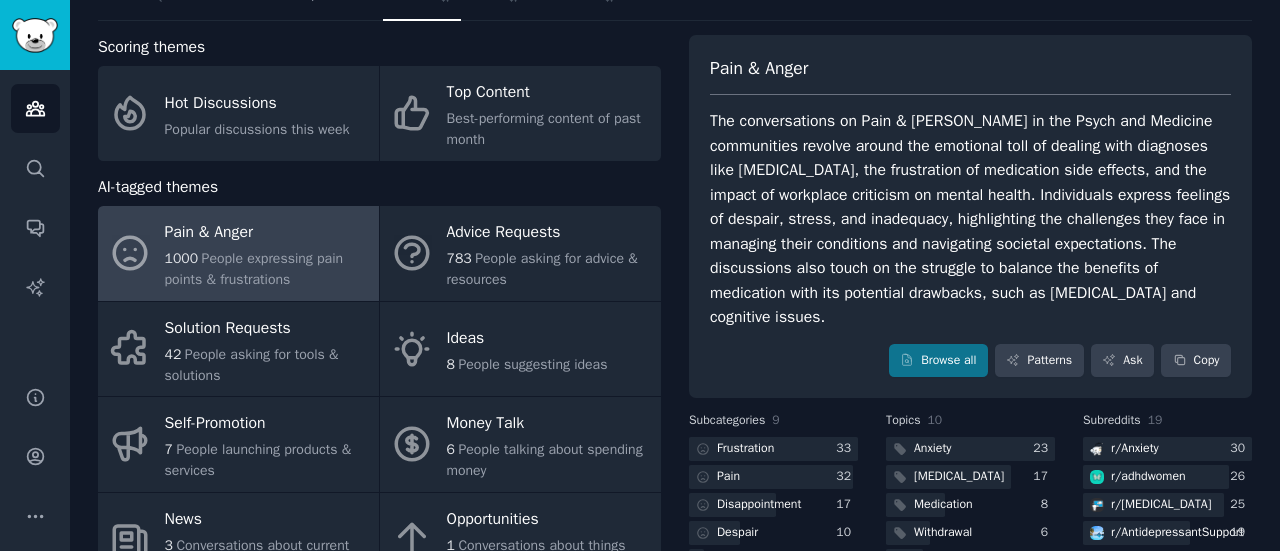 scroll, scrollTop: 77, scrollLeft: 0, axis: vertical 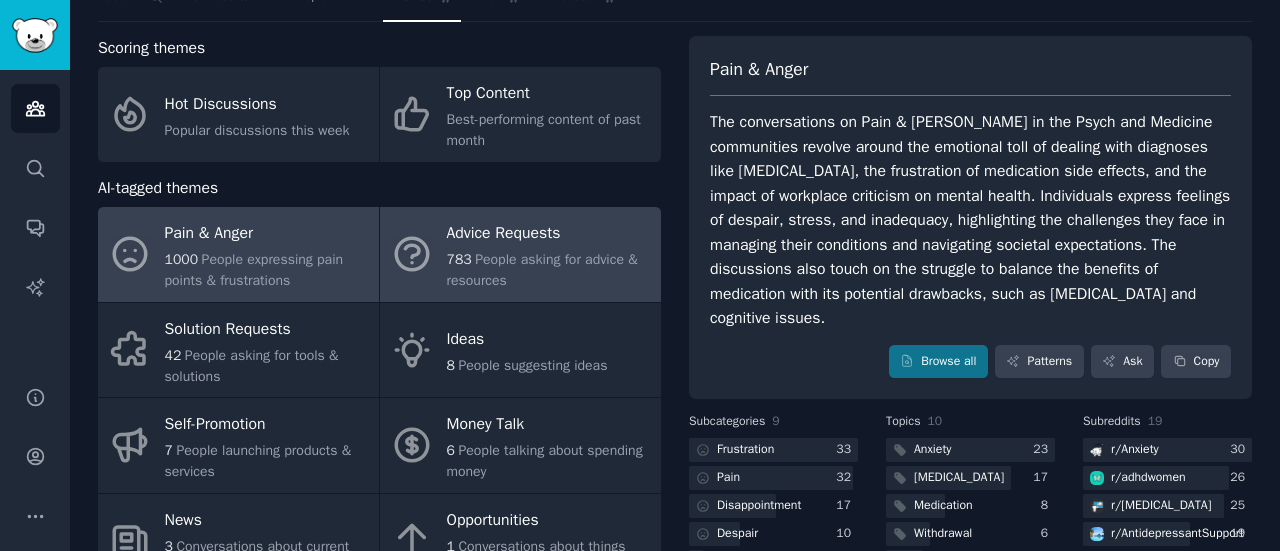 click on "People asking for advice & resources" at bounding box center (542, 270) 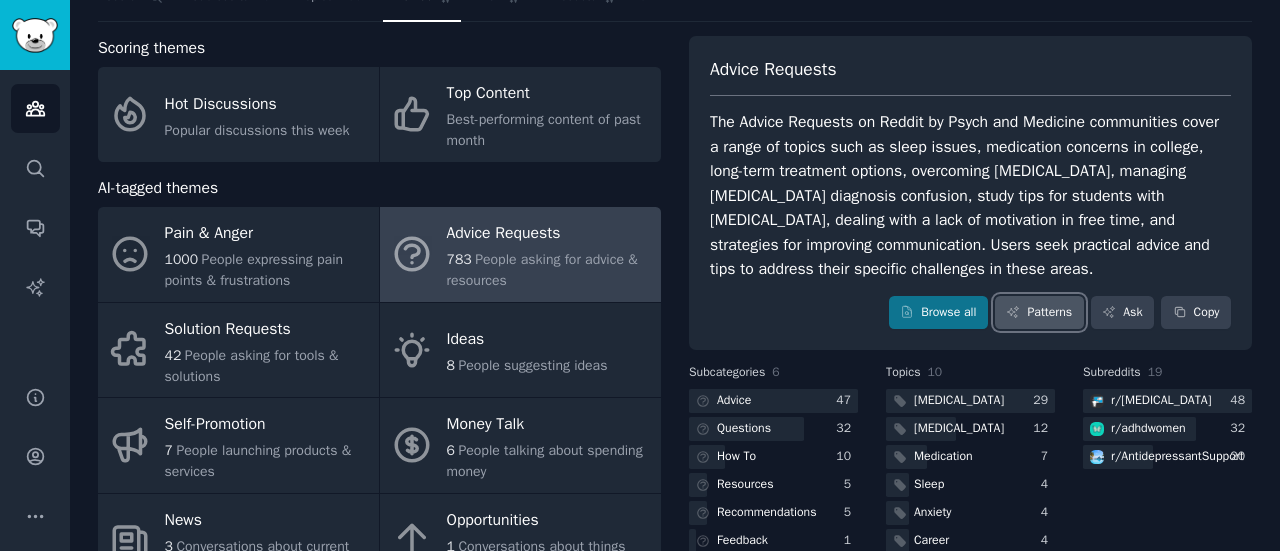 click on "Patterns" at bounding box center [1039, 313] 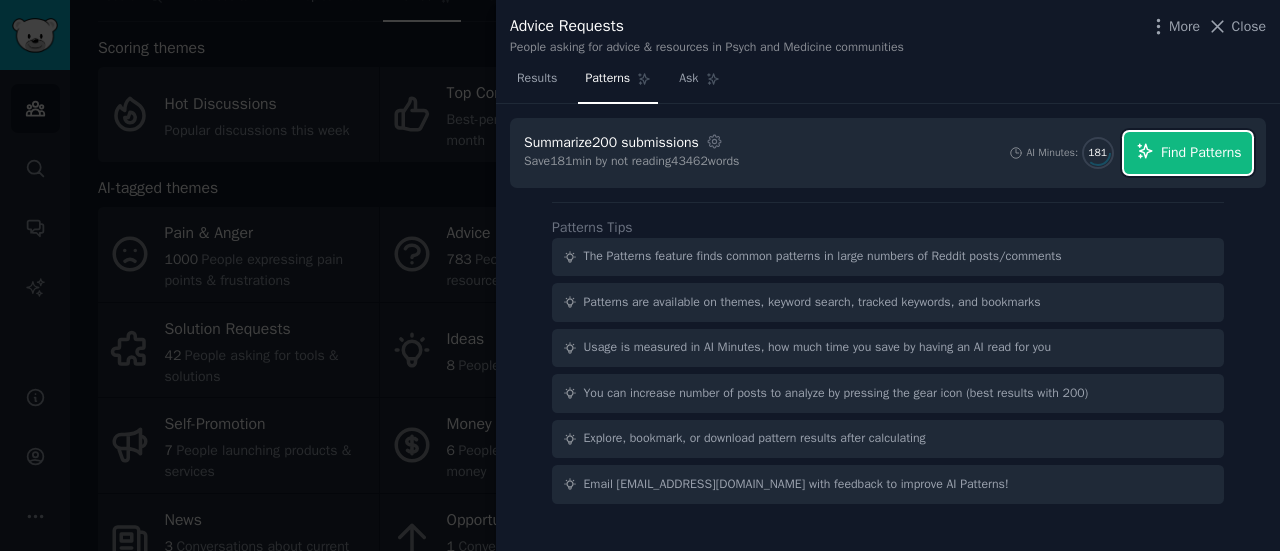 click on "Find Patterns" at bounding box center (1201, 152) 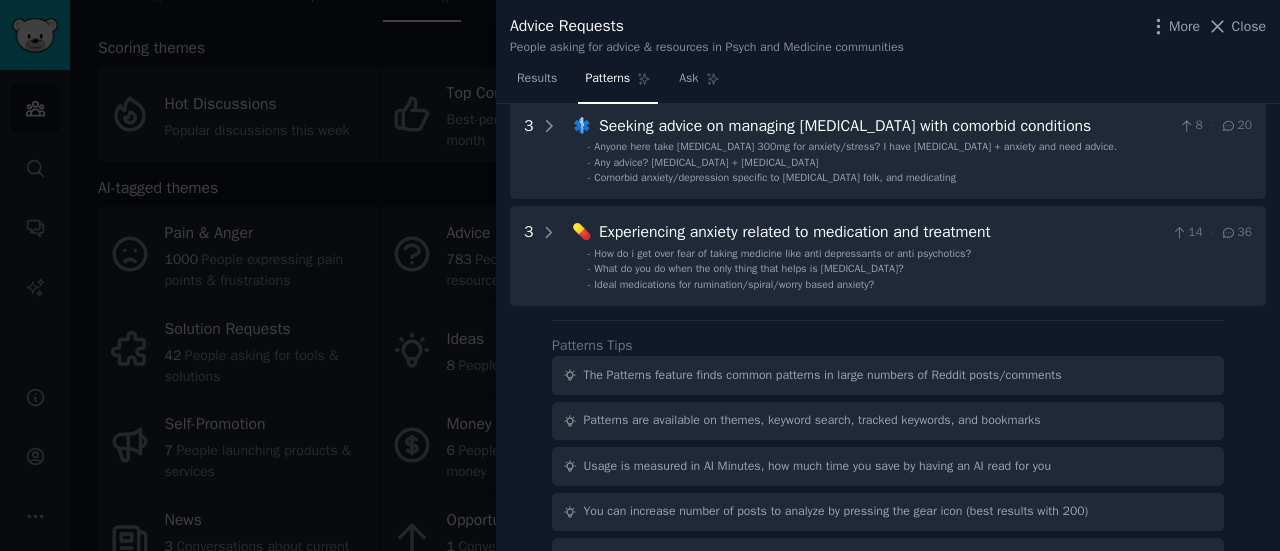 scroll, scrollTop: 950, scrollLeft: 0, axis: vertical 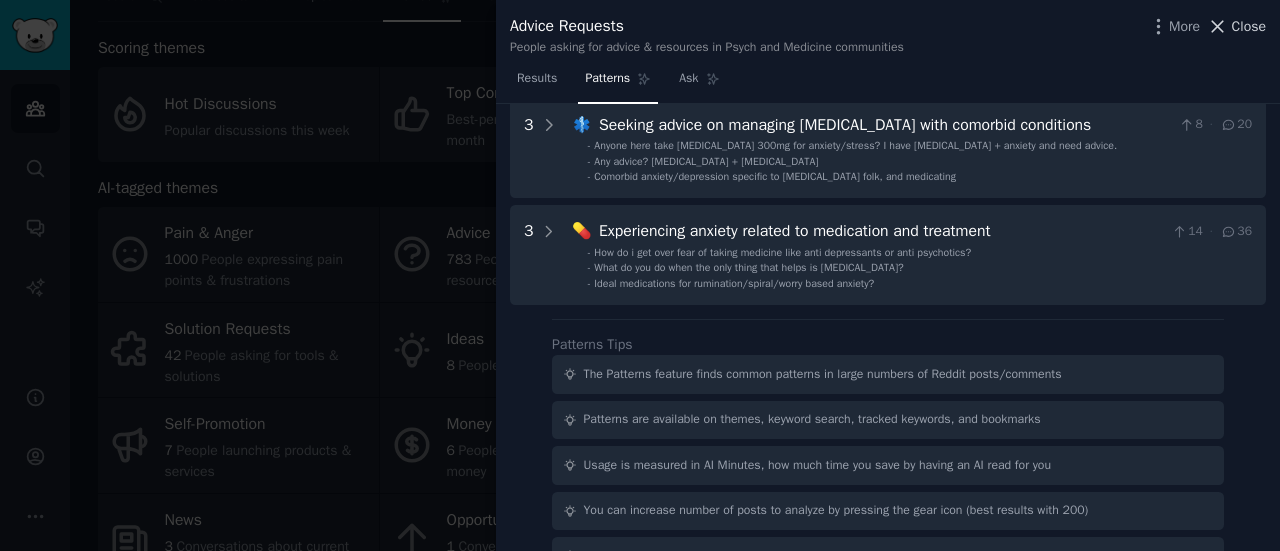 click on "Close" at bounding box center [1249, 26] 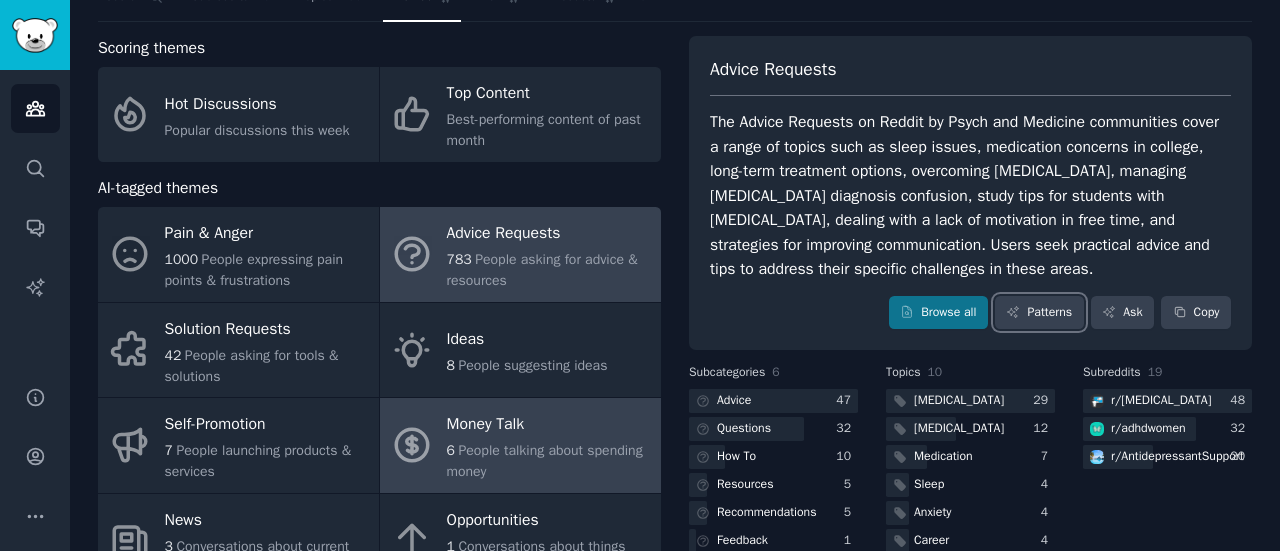 scroll, scrollTop: 220, scrollLeft: 0, axis: vertical 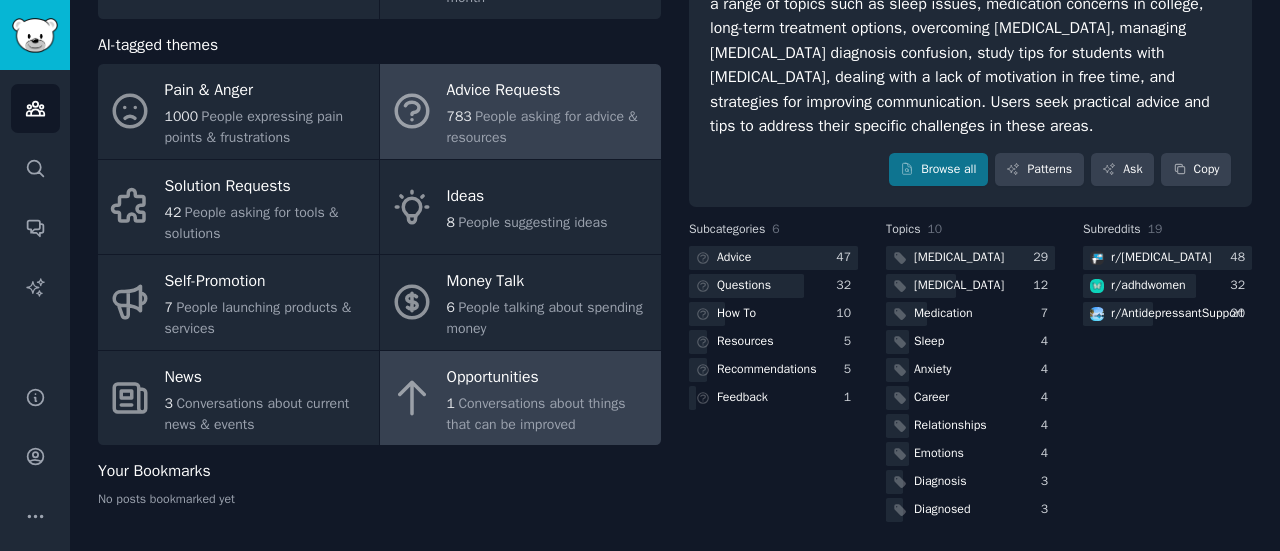 click on "Conversations about things that can be improved" at bounding box center [536, 414] 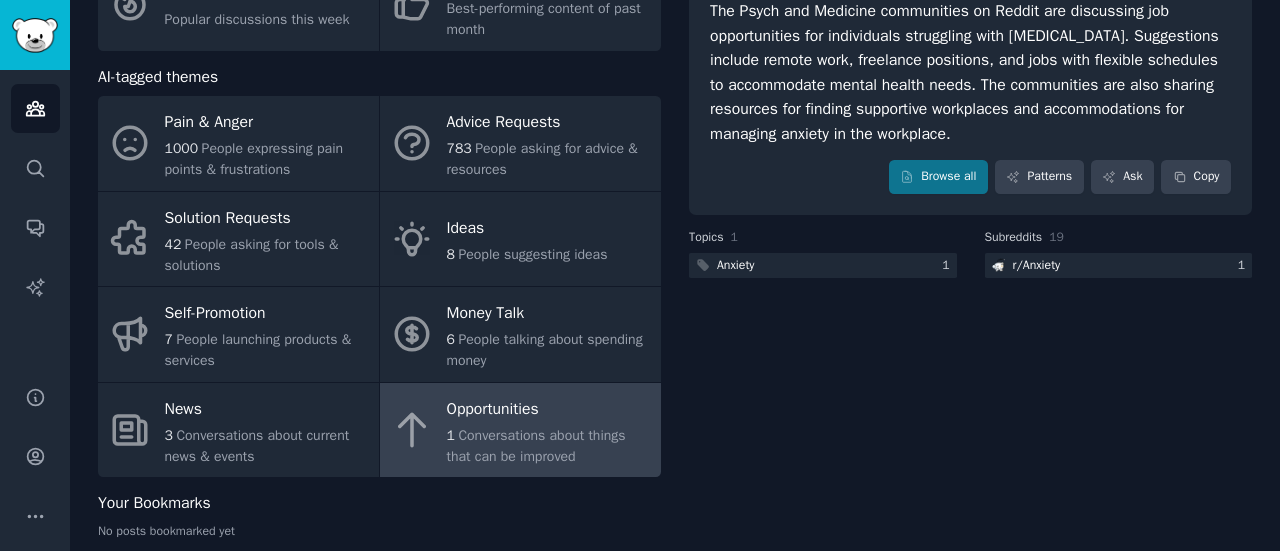scroll, scrollTop: 188, scrollLeft: 0, axis: vertical 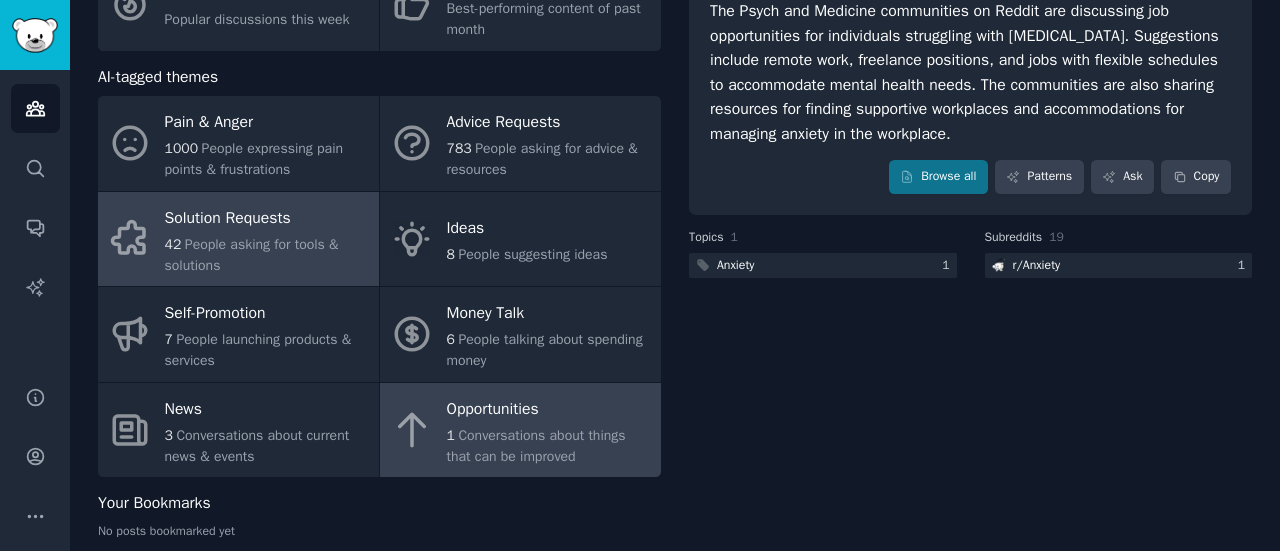 click on "Solution Requests" at bounding box center [267, 218] 